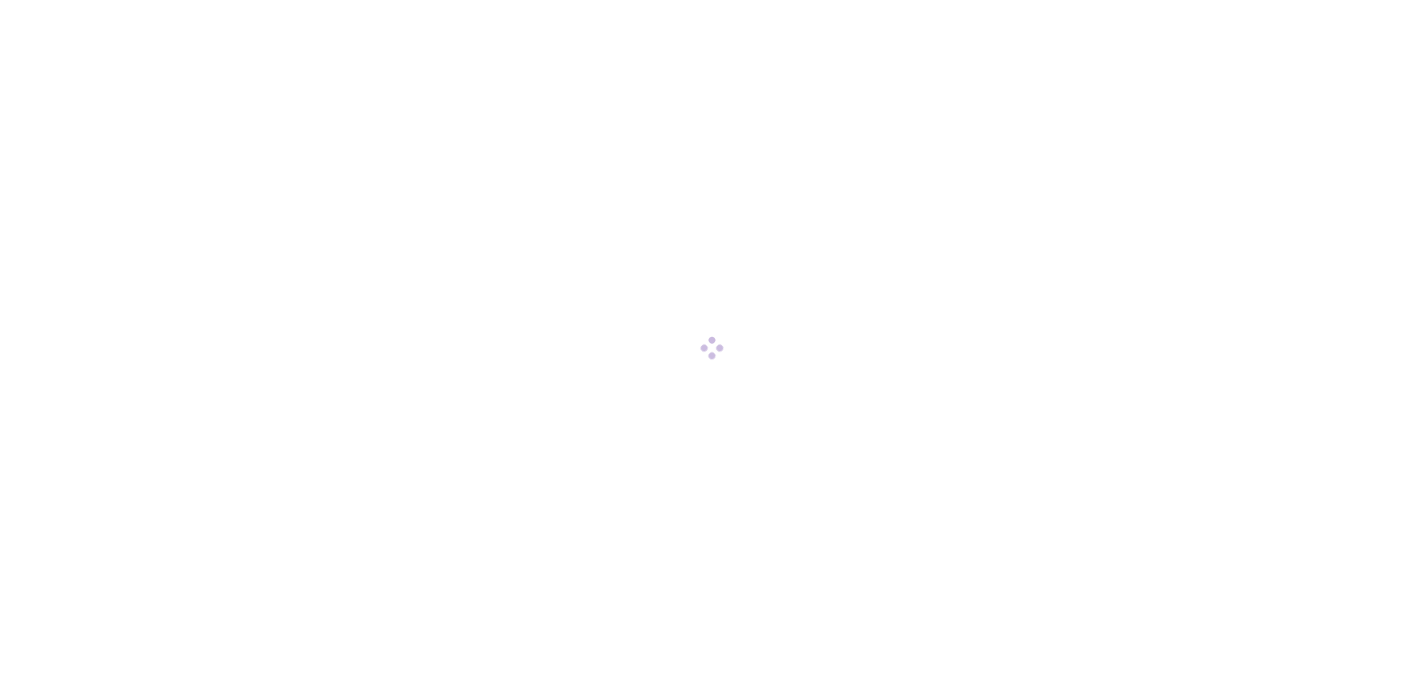 scroll, scrollTop: 0, scrollLeft: 0, axis: both 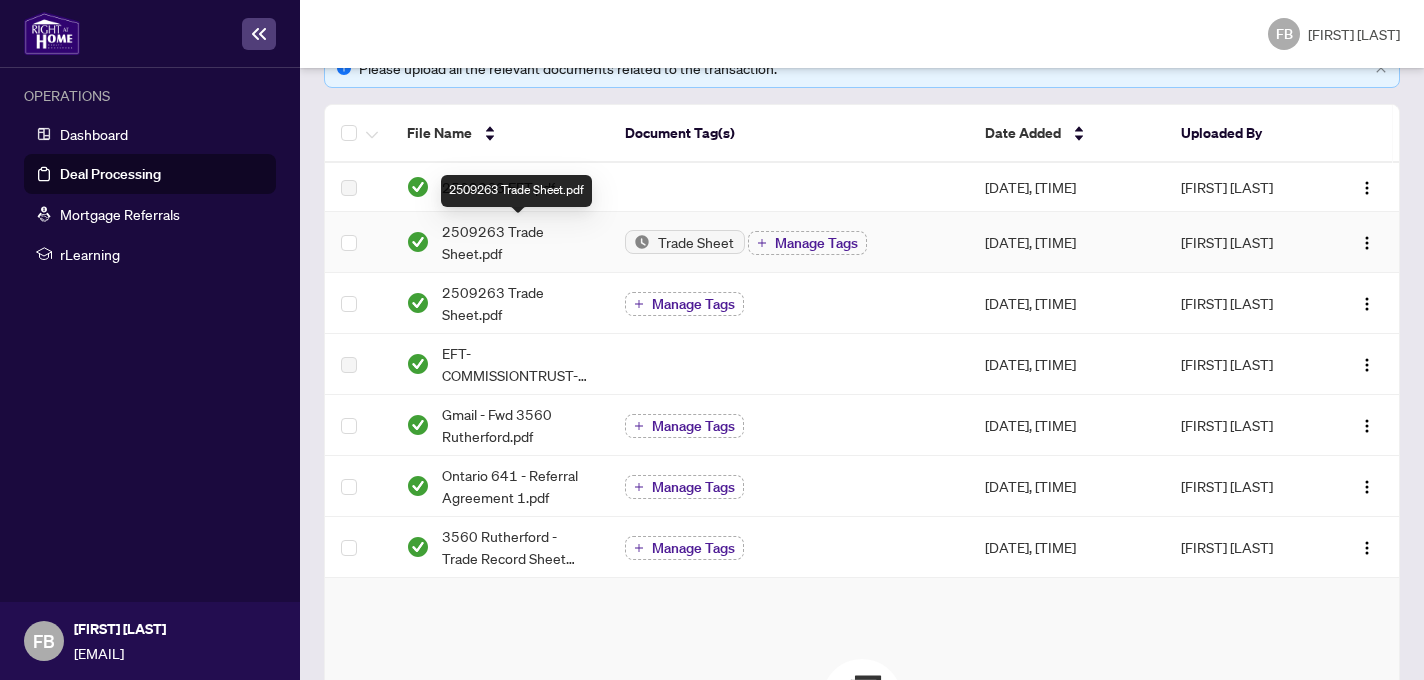 click on "2509263 Trade Sheet.pdf" at bounding box center [517, 242] 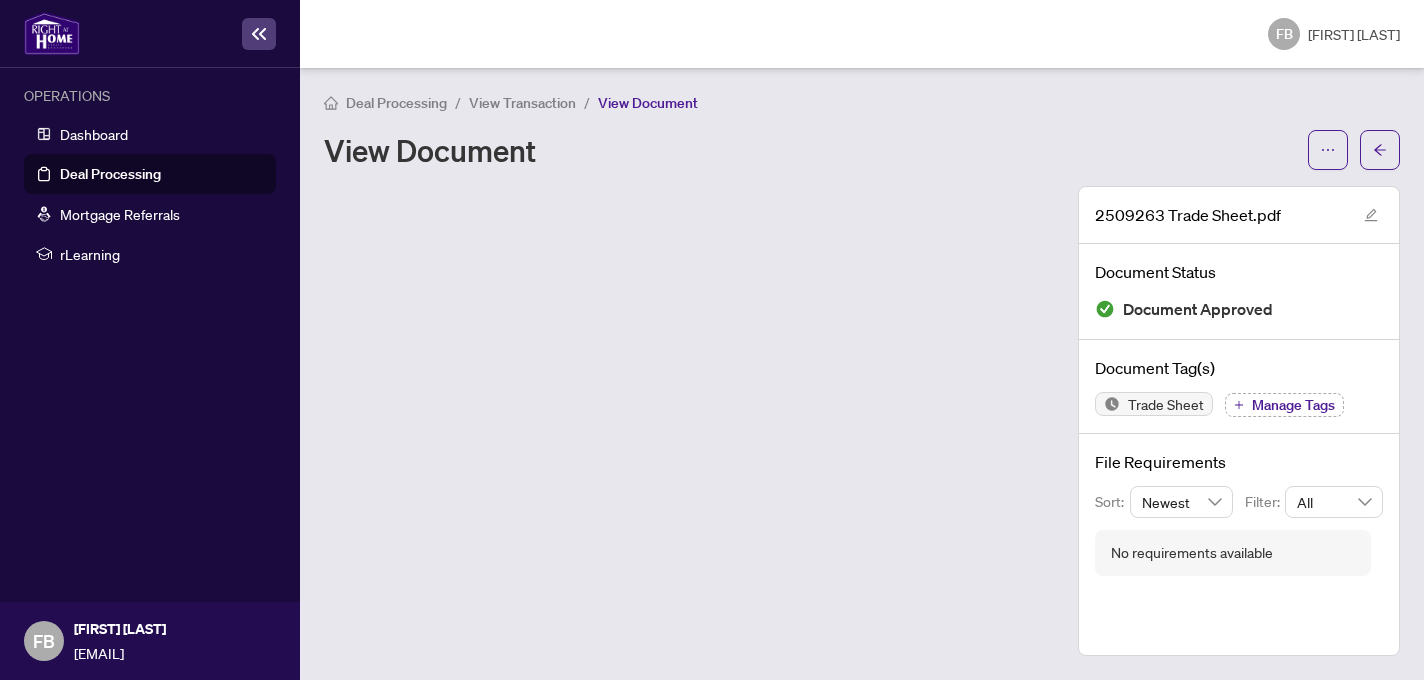 scroll, scrollTop: 0, scrollLeft: 0, axis: both 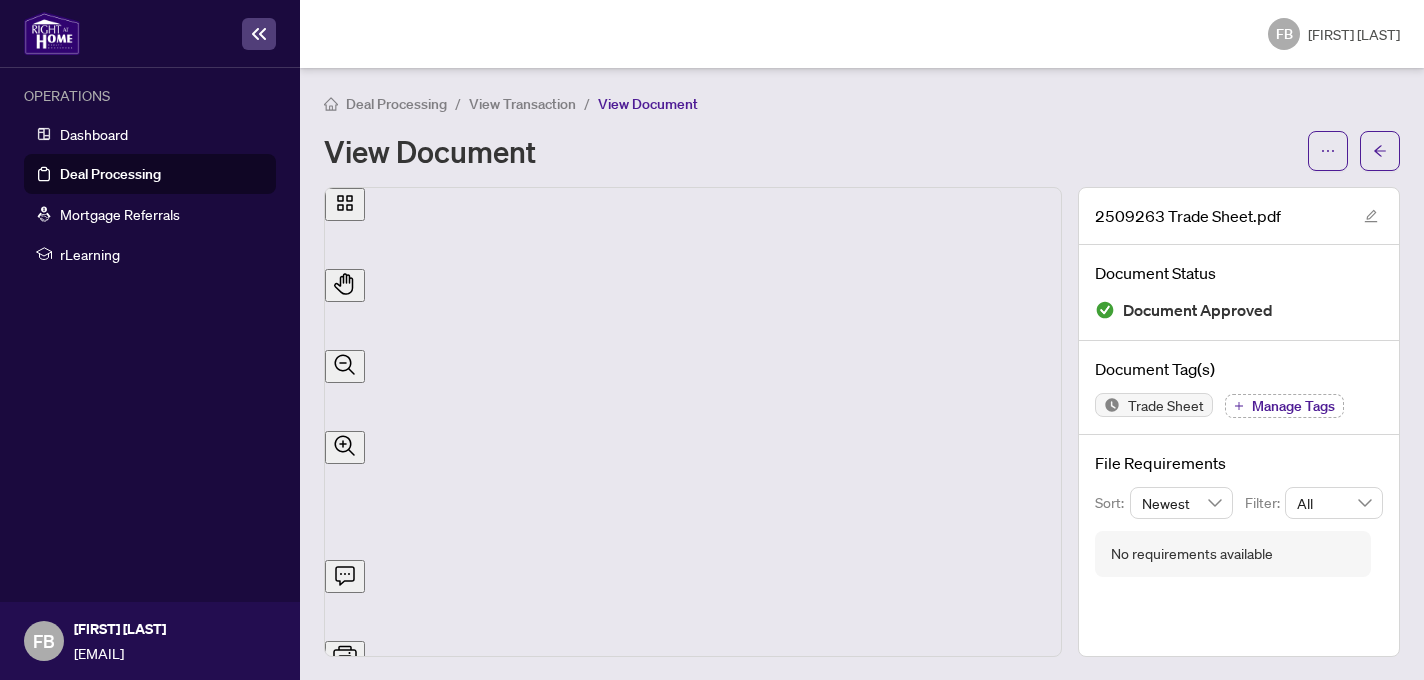 click on "Deal Processing / View Transaction / View Document View Document" at bounding box center (862, 131) 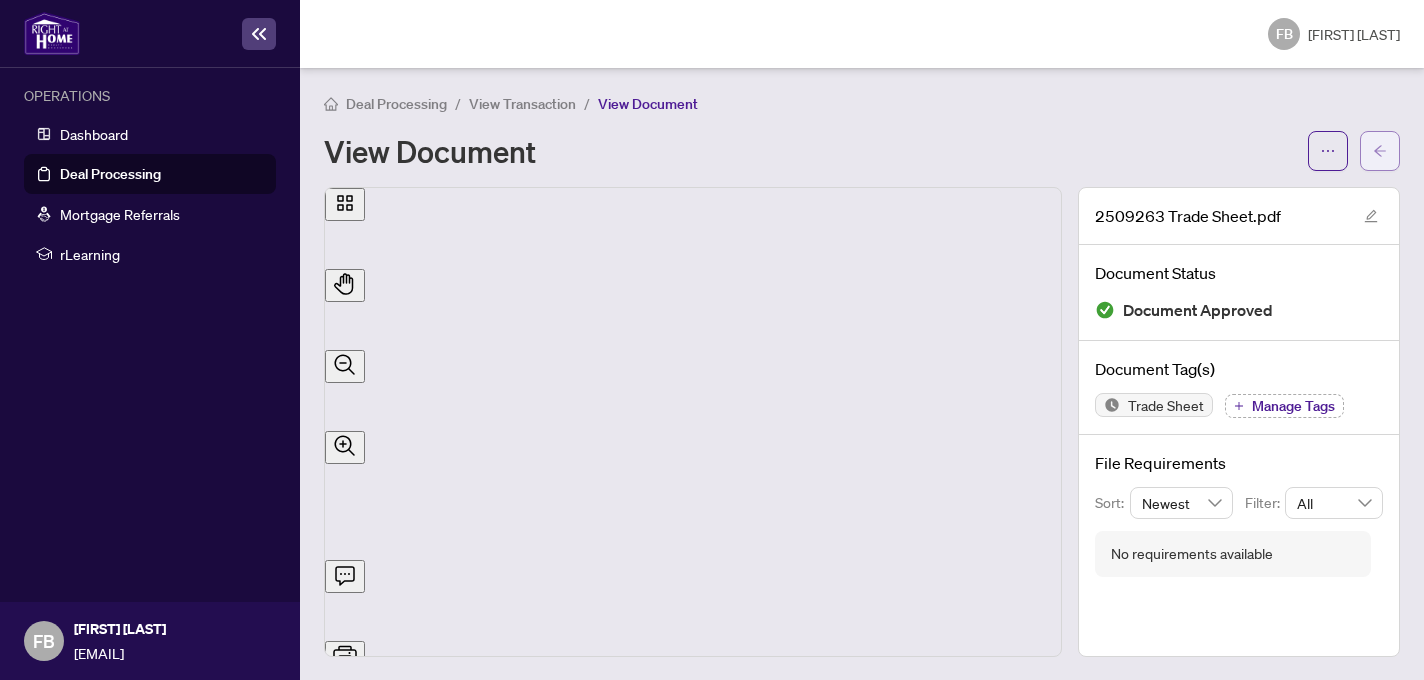 click at bounding box center (1380, 151) 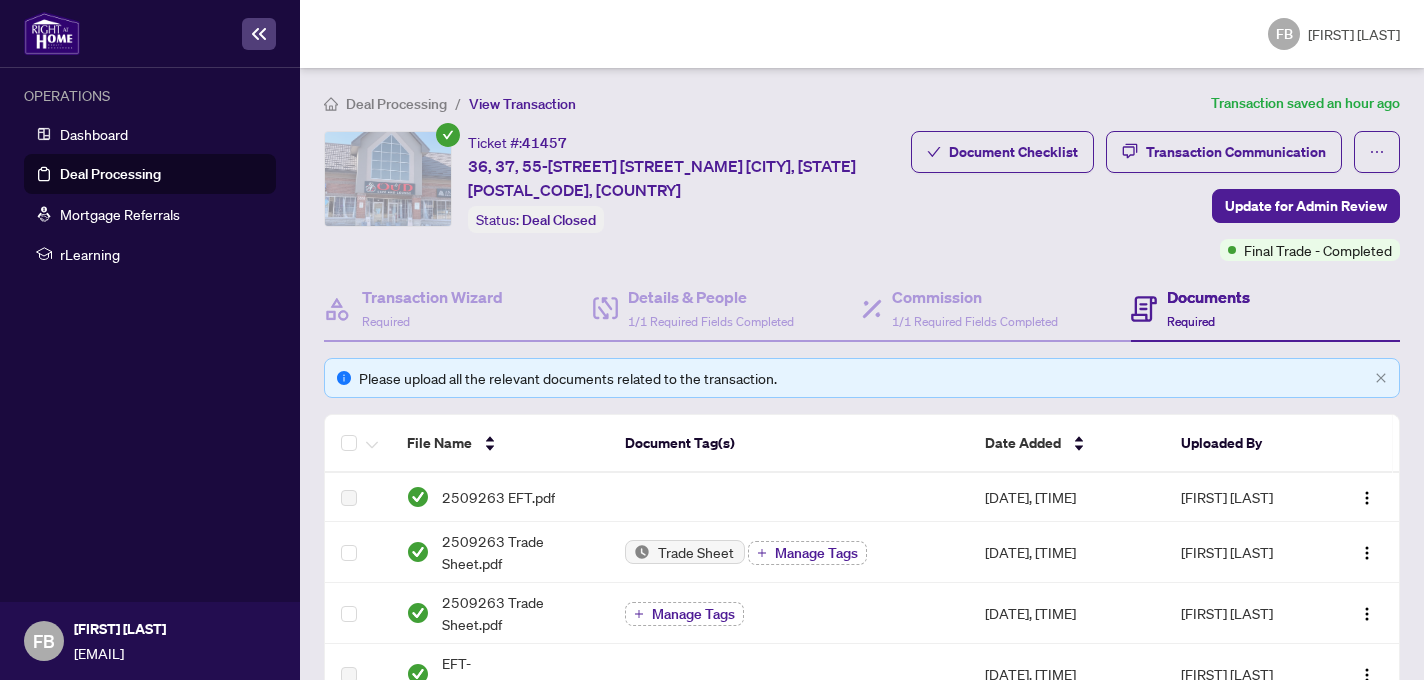 scroll, scrollTop: 23, scrollLeft: 0, axis: vertical 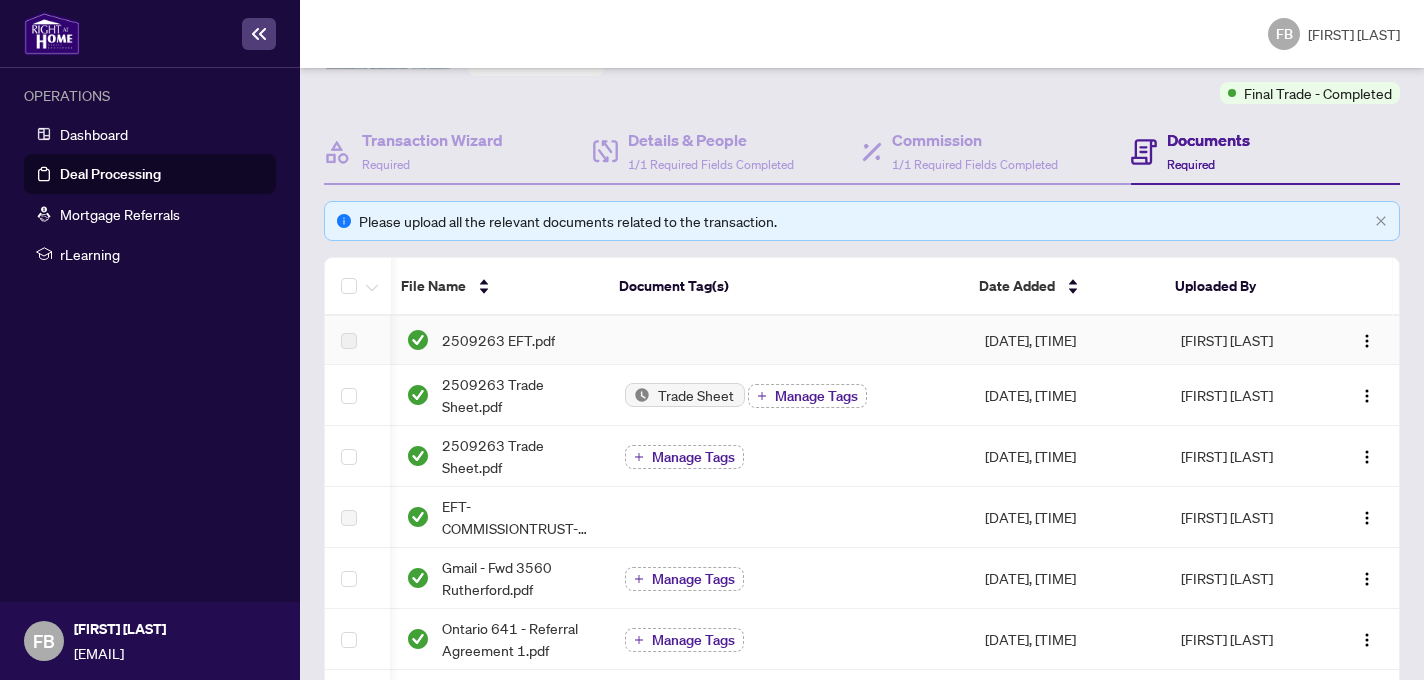 click on "2509263 EFT.pdf" at bounding box center [499, 340] 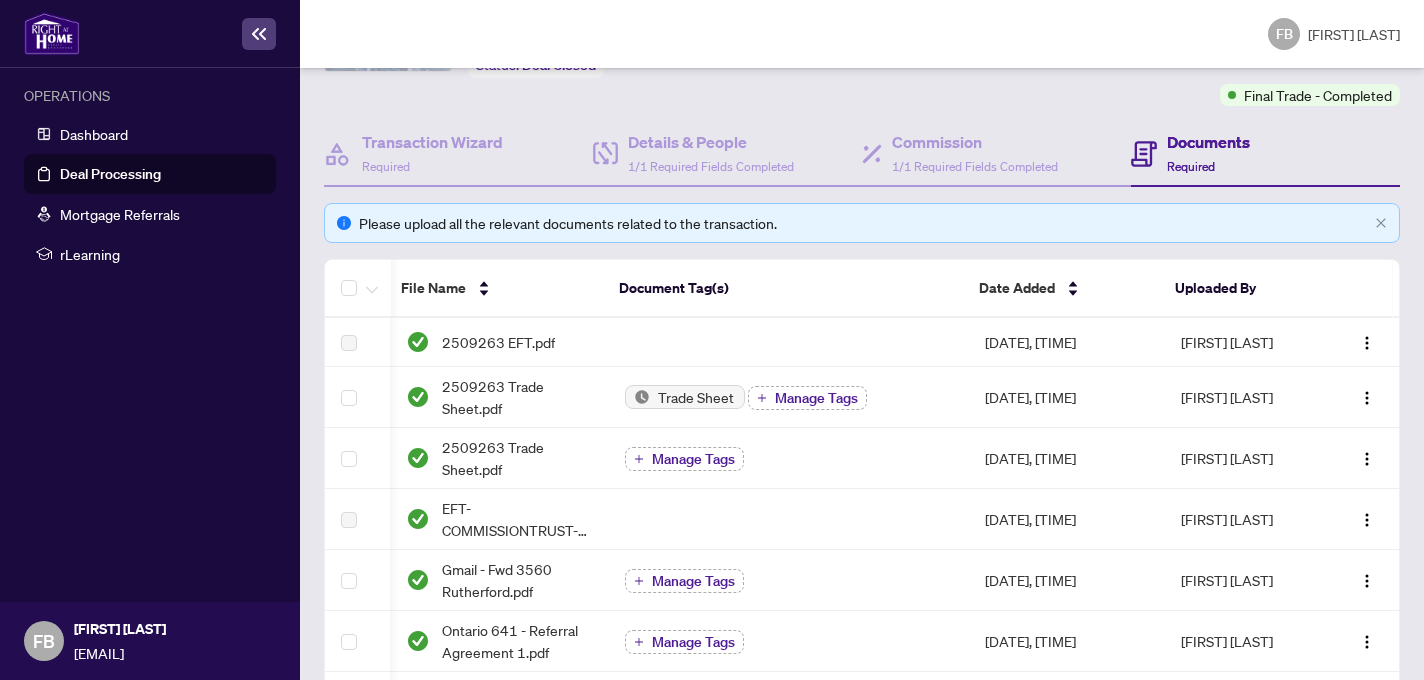 scroll, scrollTop: 154, scrollLeft: 0, axis: vertical 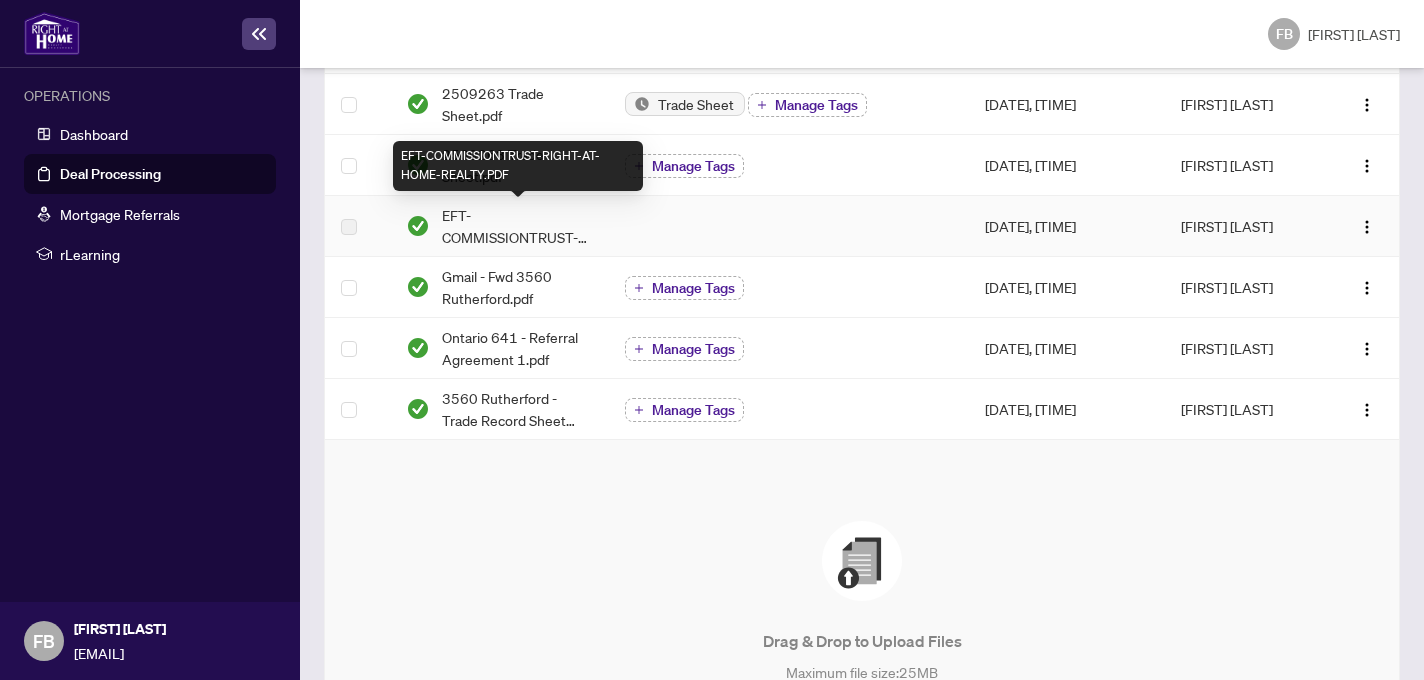 click on "EFT-COMMISSIONTRUST-RIGHT-AT-HOME-REALTY.PDF" at bounding box center [517, 226] 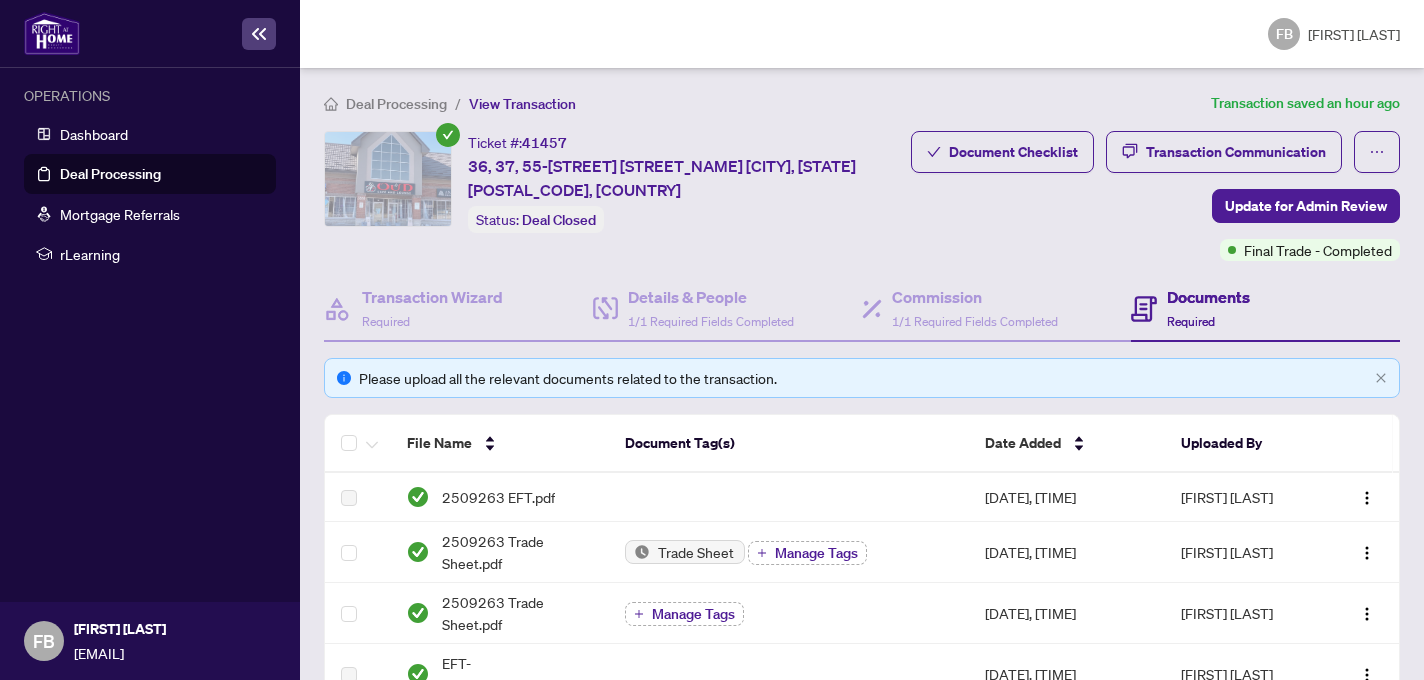 scroll, scrollTop: 0, scrollLeft: 0, axis: both 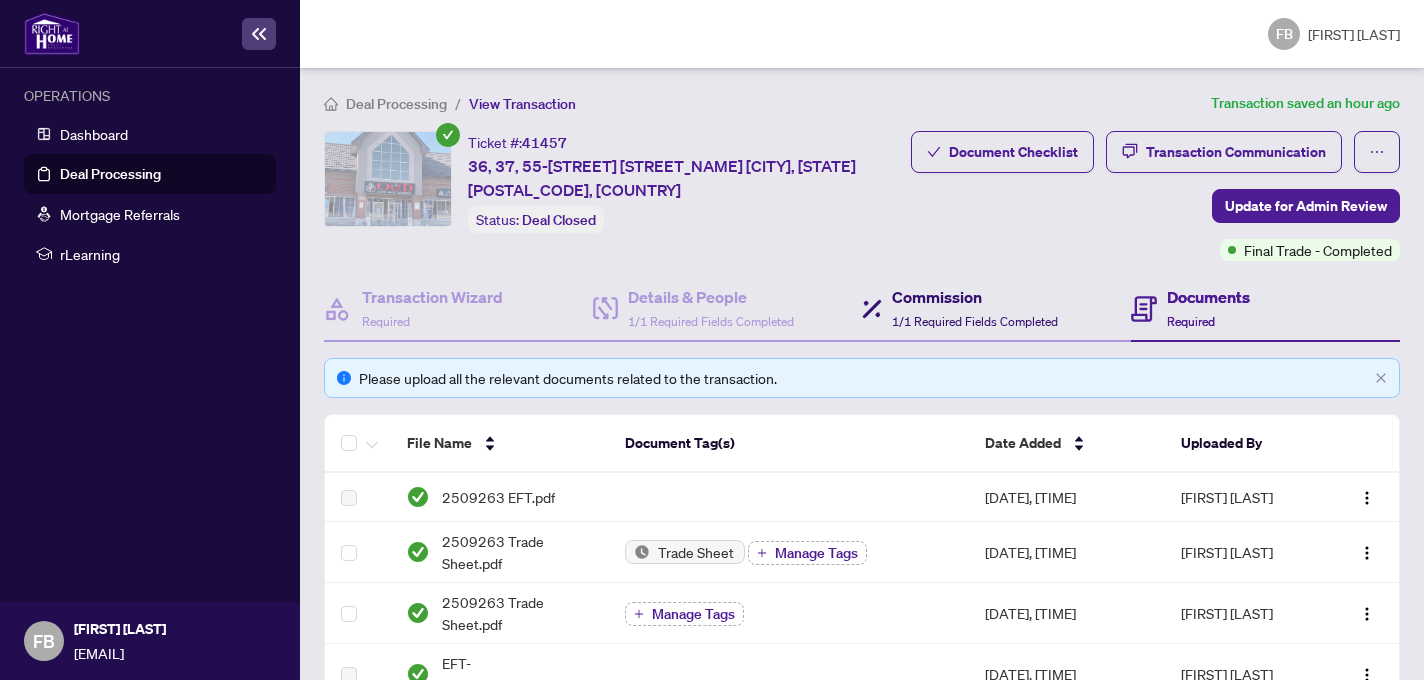 click on "Commission" at bounding box center [975, 297] 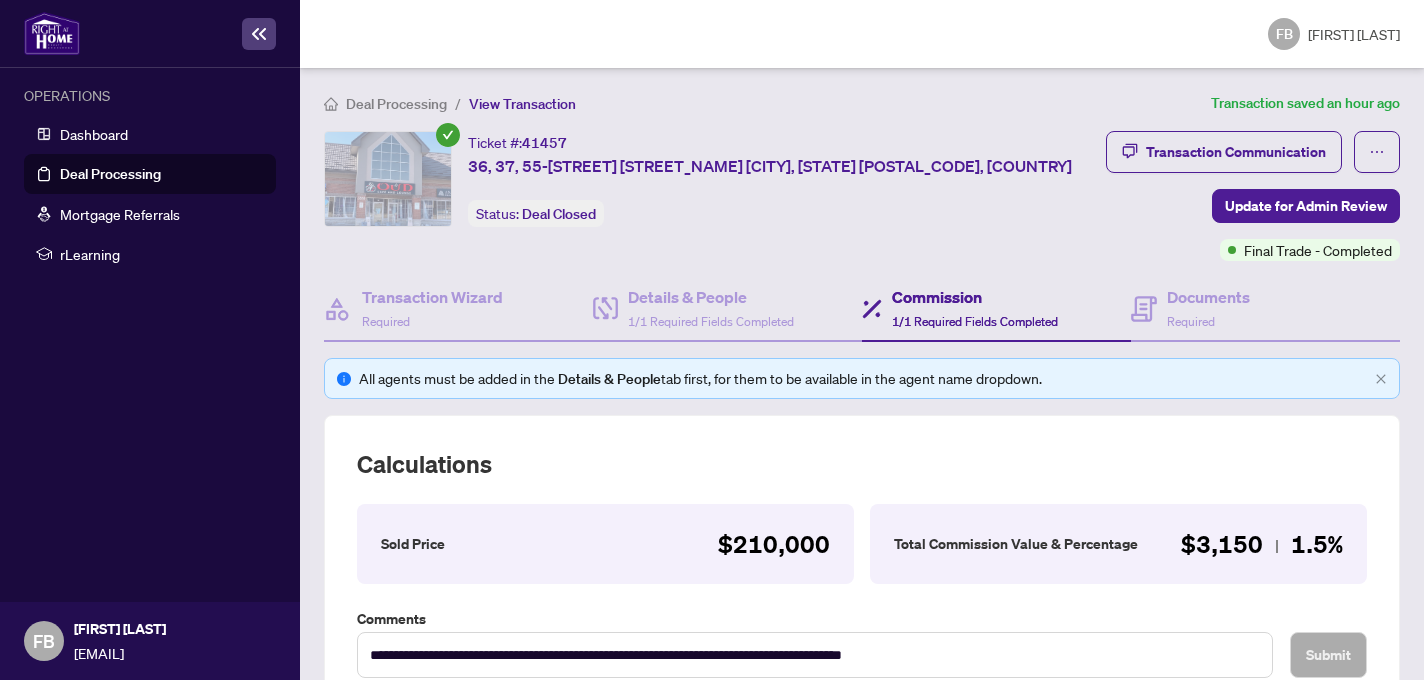 scroll, scrollTop: 0, scrollLeft: 0, axis: both 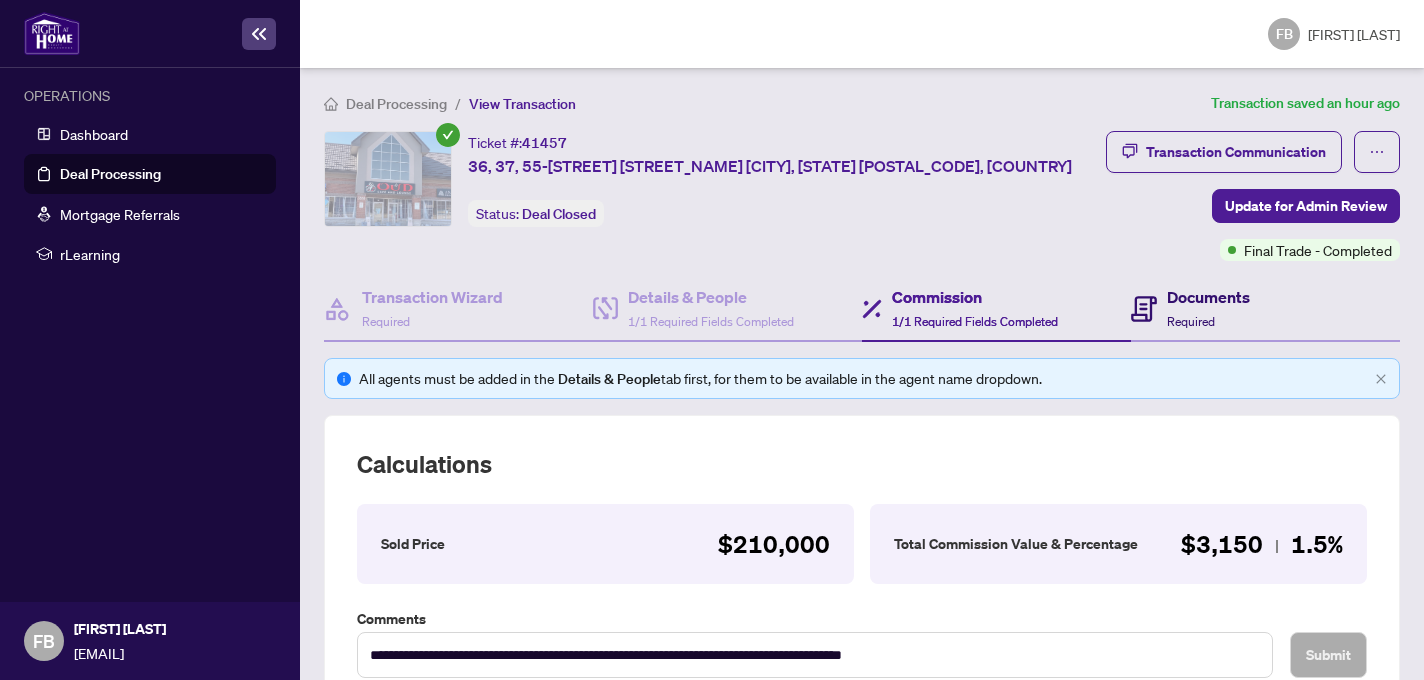 click on "Documents Required" at bounding box center (1190, 308) 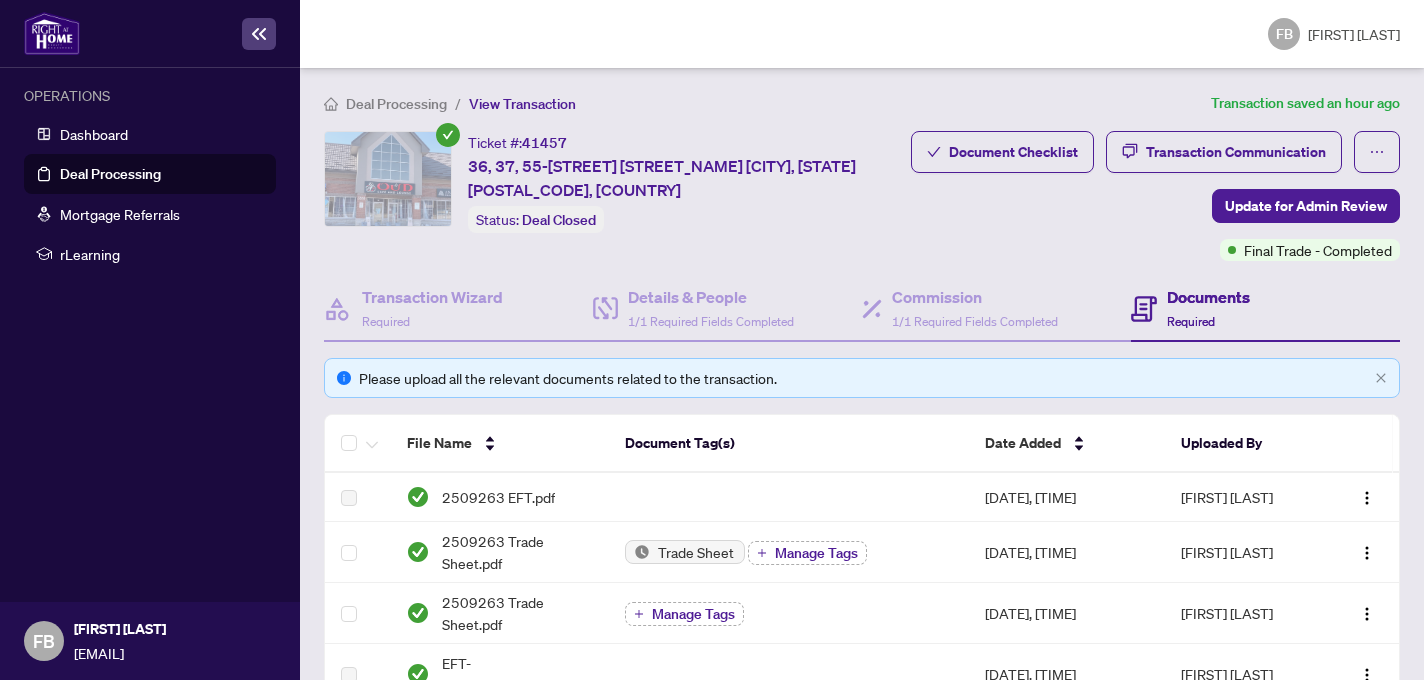 click at bounding box center [388, 179] 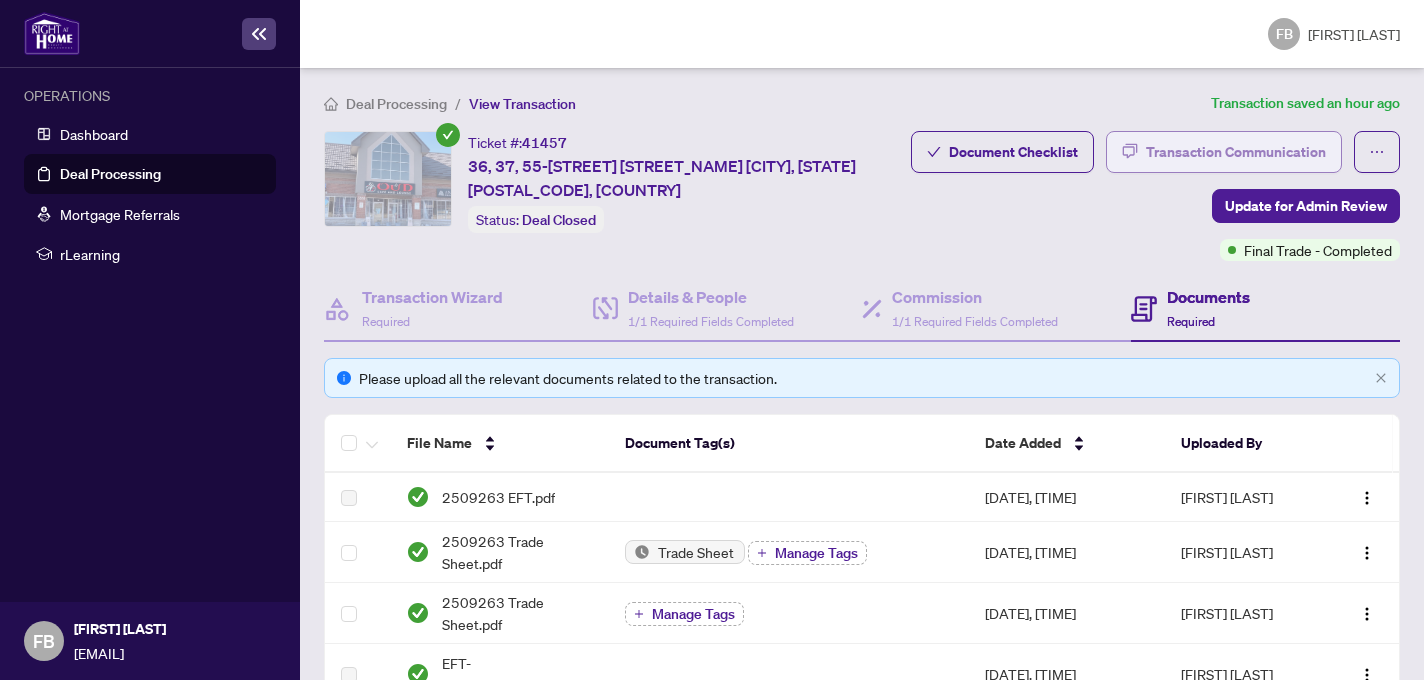 click on "Transaction Communication" at bounding box center [1236, 152] 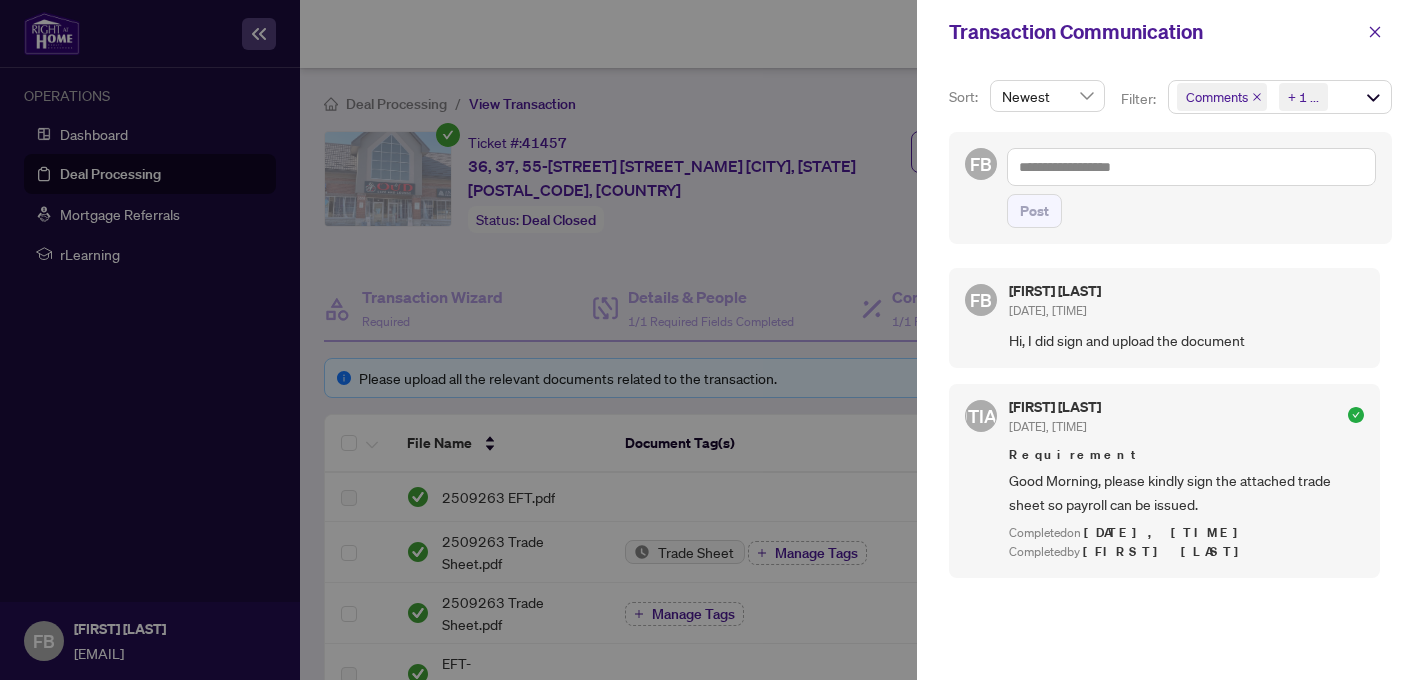 scroll, scrollTop: 0, scrollLeft: 0, axis: both 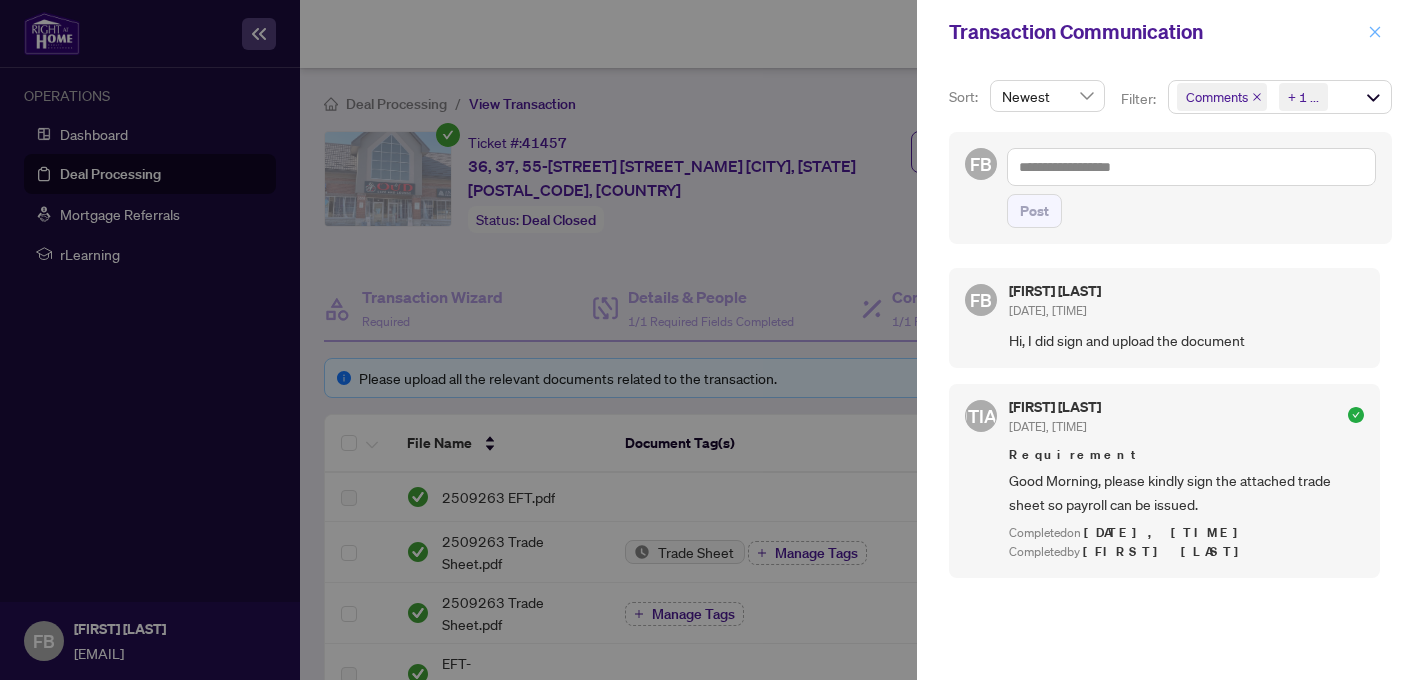 click at bounding box center (1375, 32) 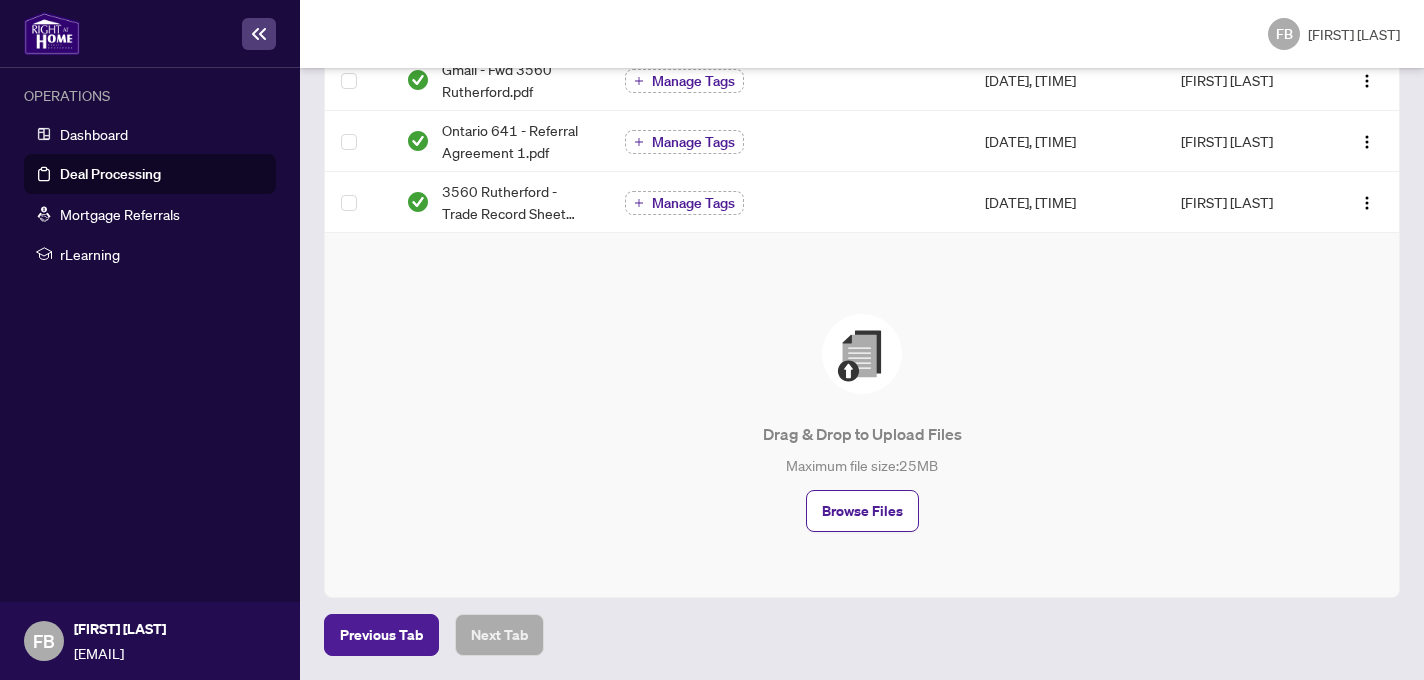 scroll, scrollTop: 654, scrollLeft: 0, axis: vertical 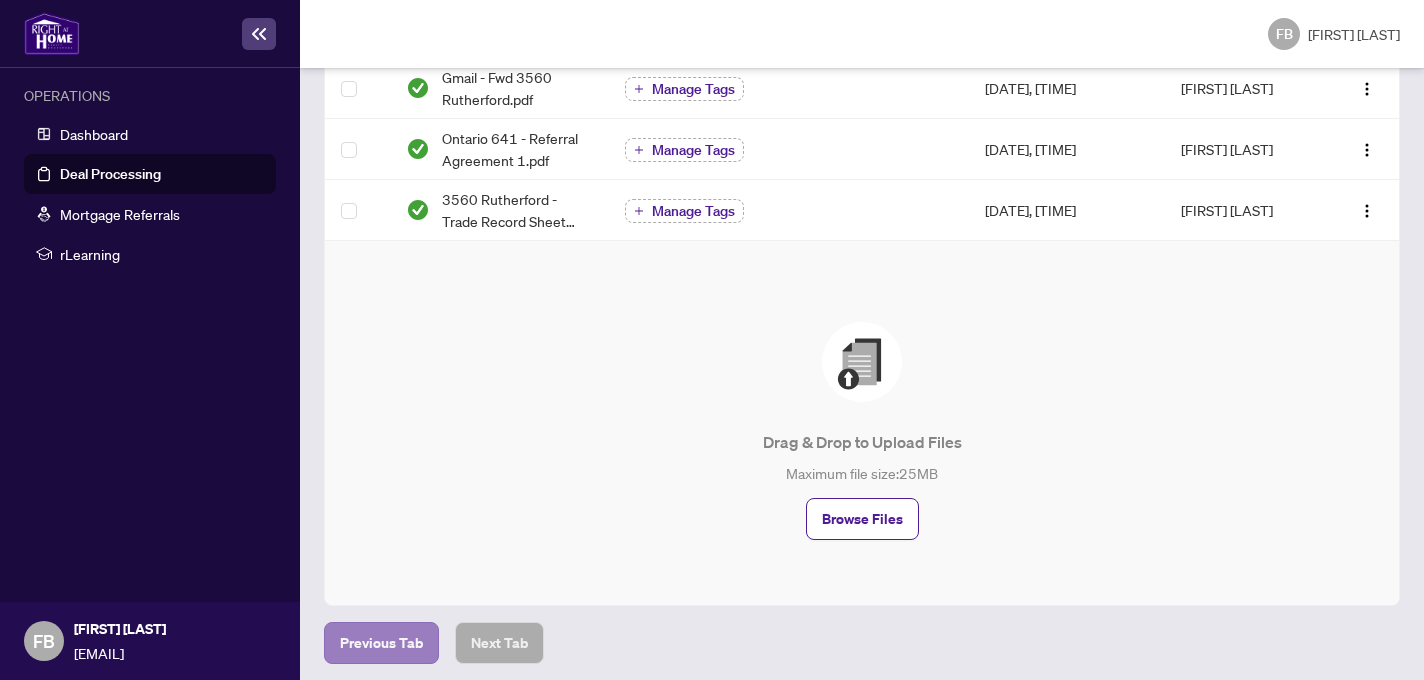 click on "Previous Tab" at bounding box center (381, 643) 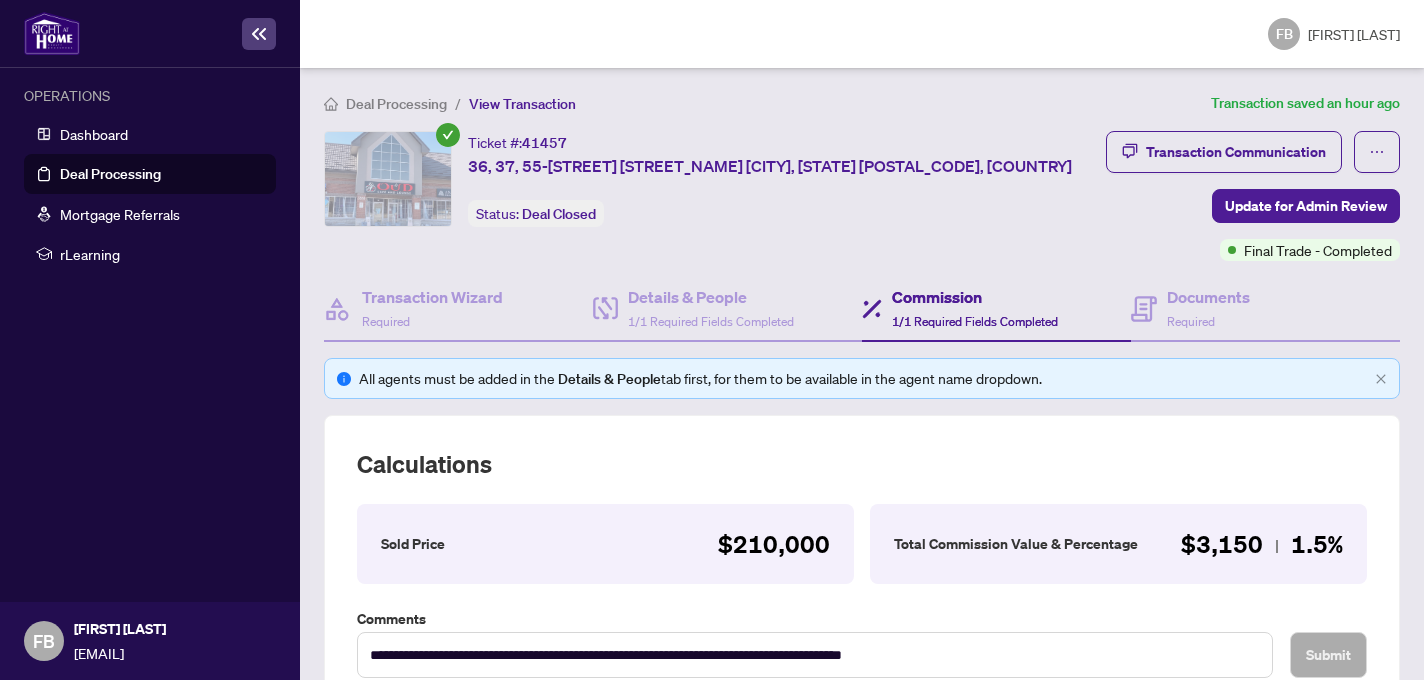 scroll, scrollTop: 0, scrollLeft: 0, axis: both 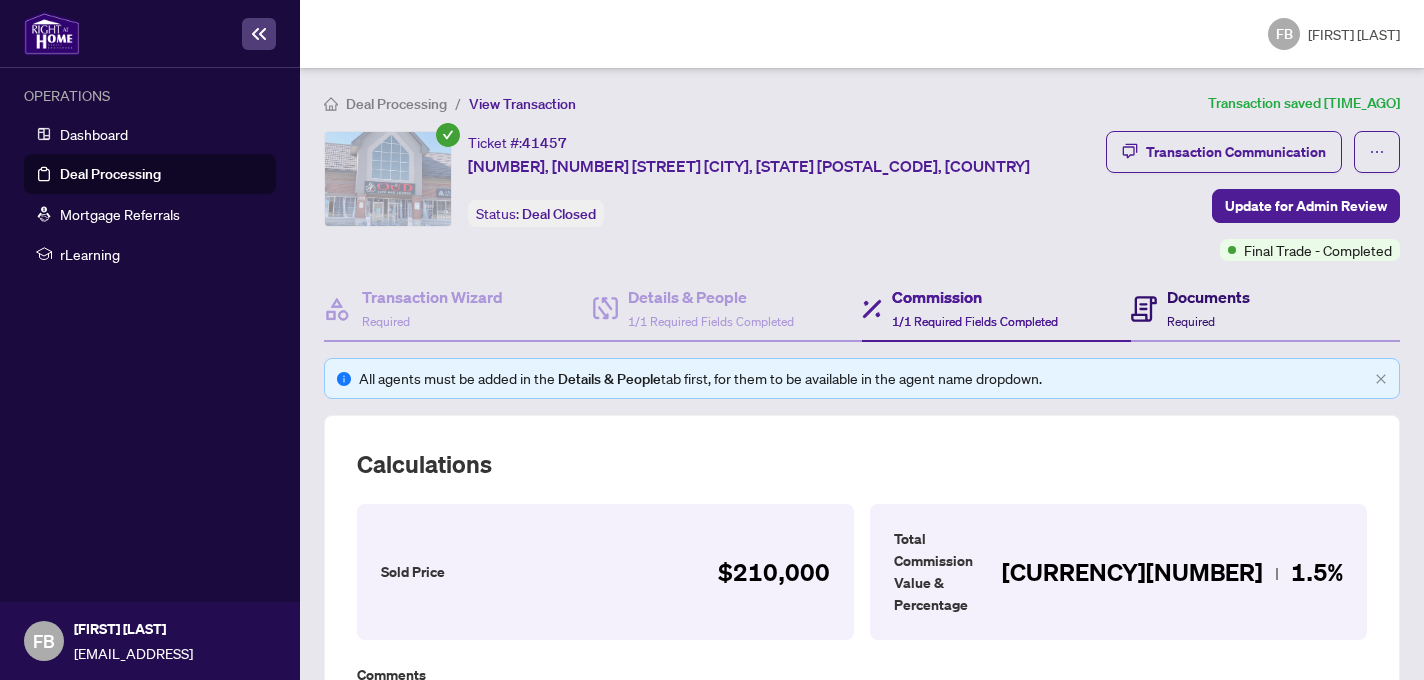 click on "Documents Required" at bounding box center (1208, 308) 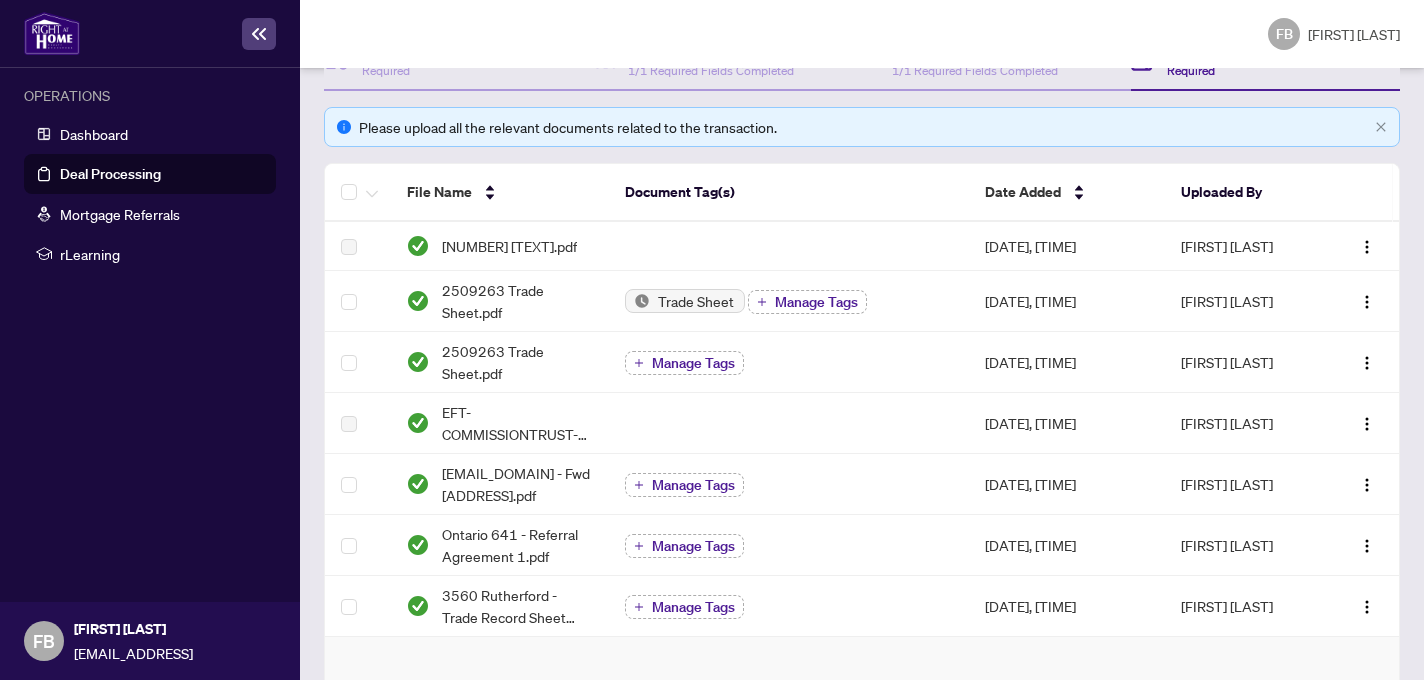 scroll, scrollTop: 248, scrollLeft: 0, axis: vertical 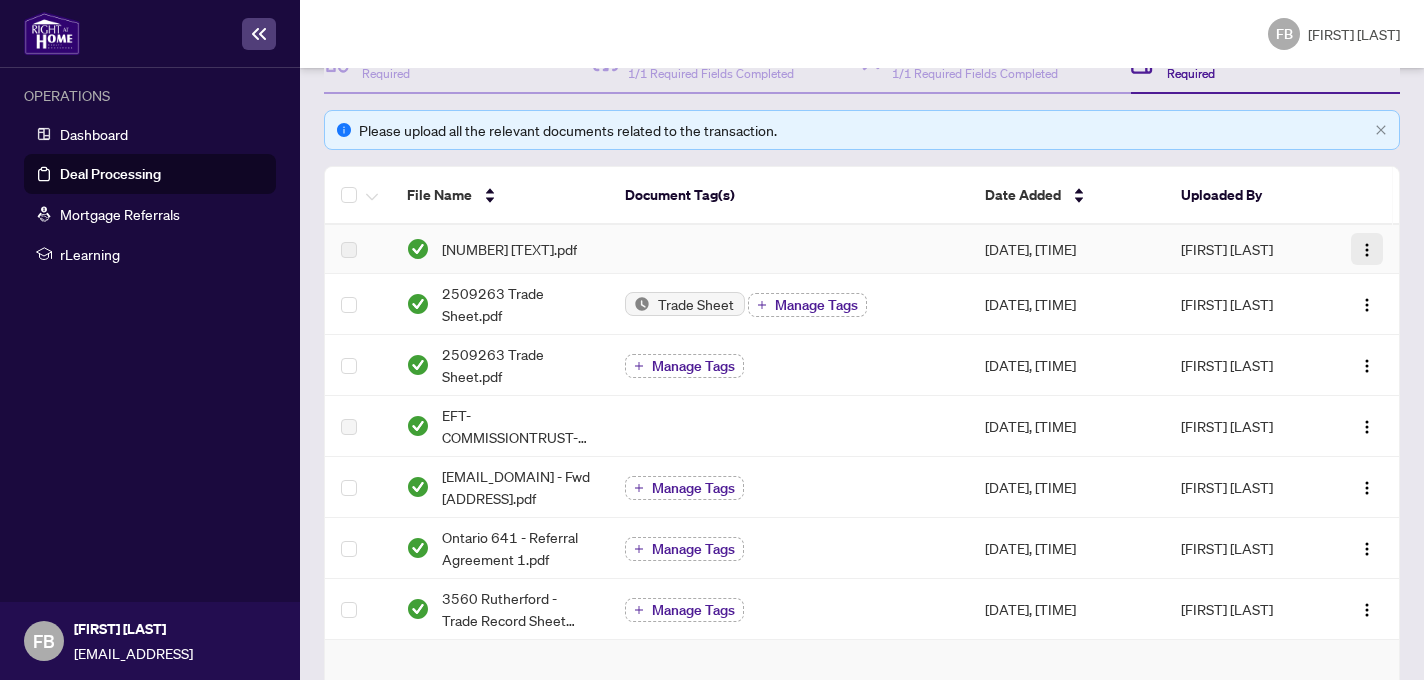 click at bounding box center (1367, 250) 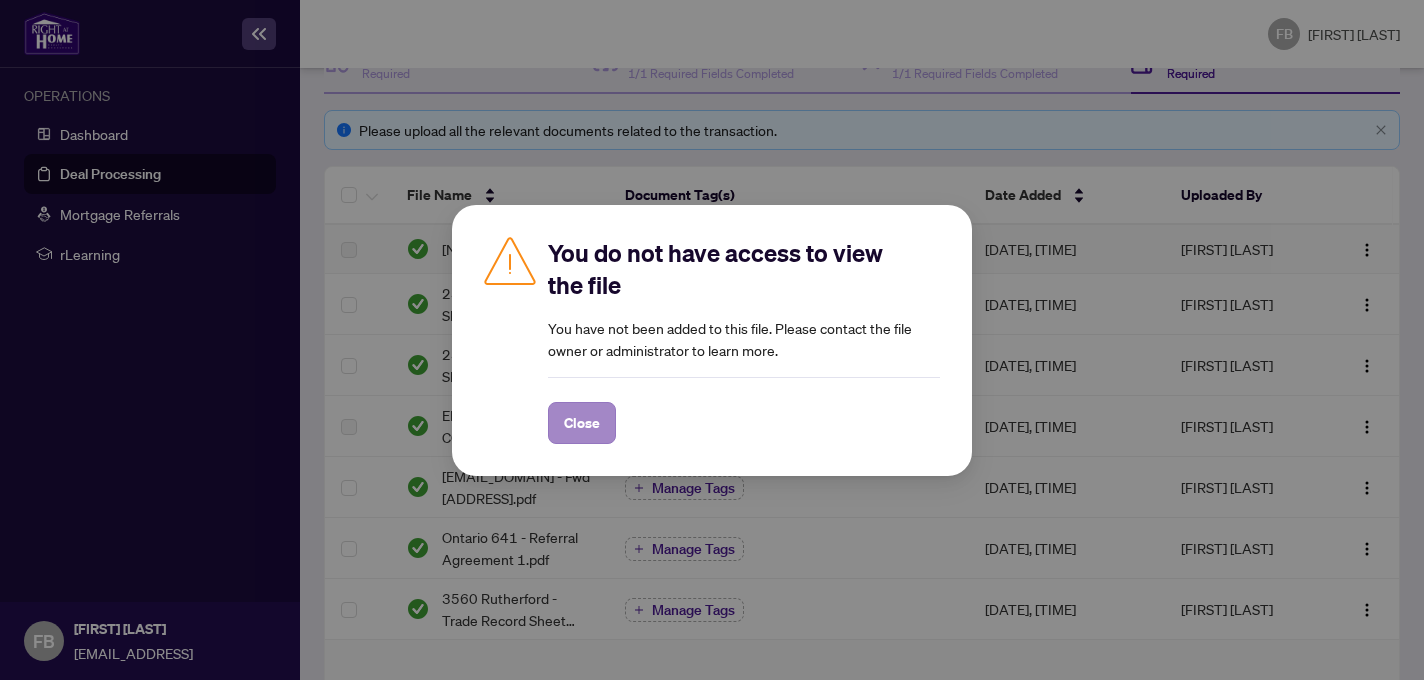 click on "Close" at bounding box center (582, 423) 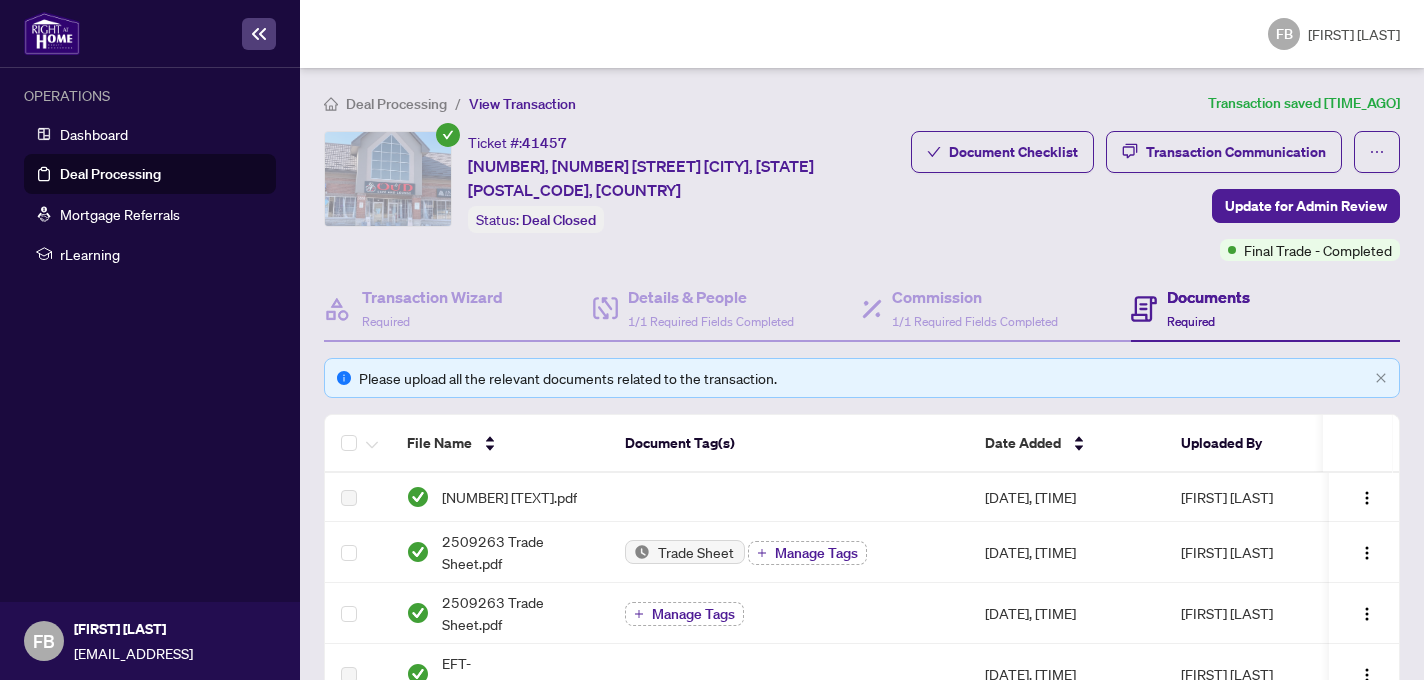 scroll, scrollTop: 0, scrollLeft: 0, axis: both 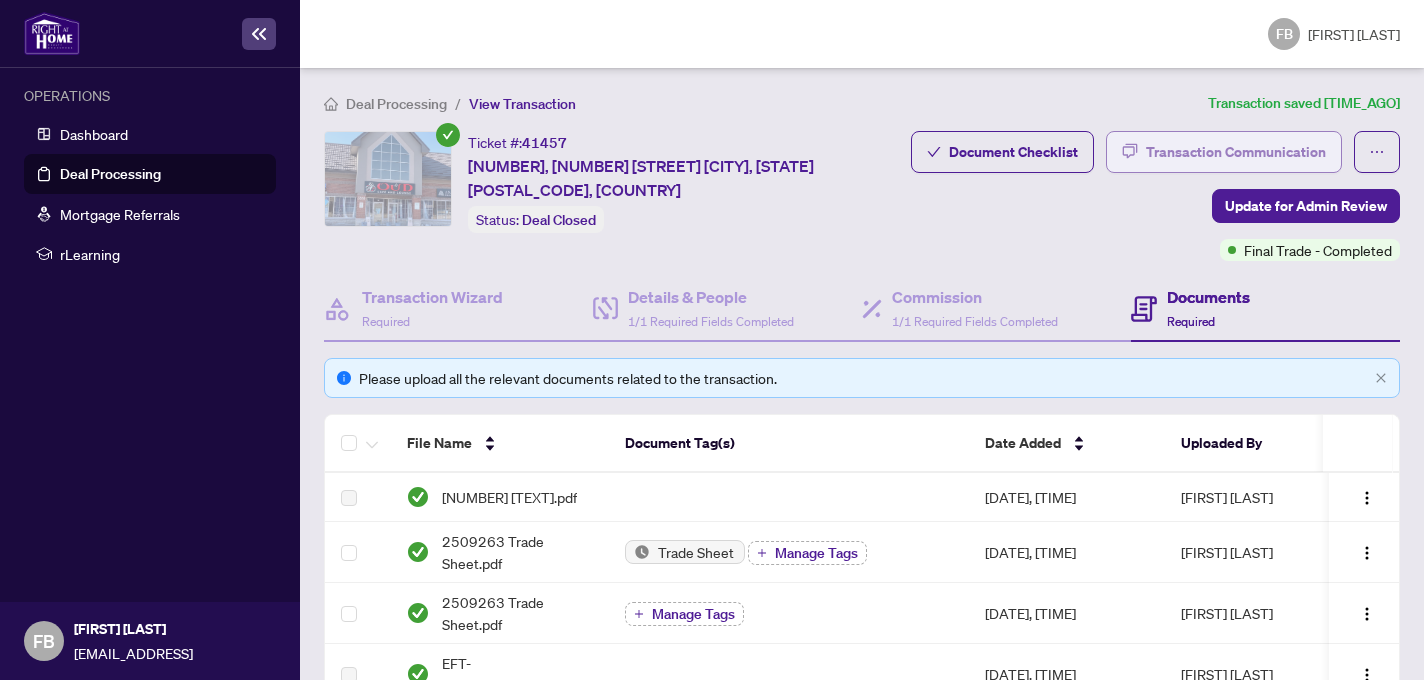 click on "Transaction Communication" at bounding box center [1236, 152] 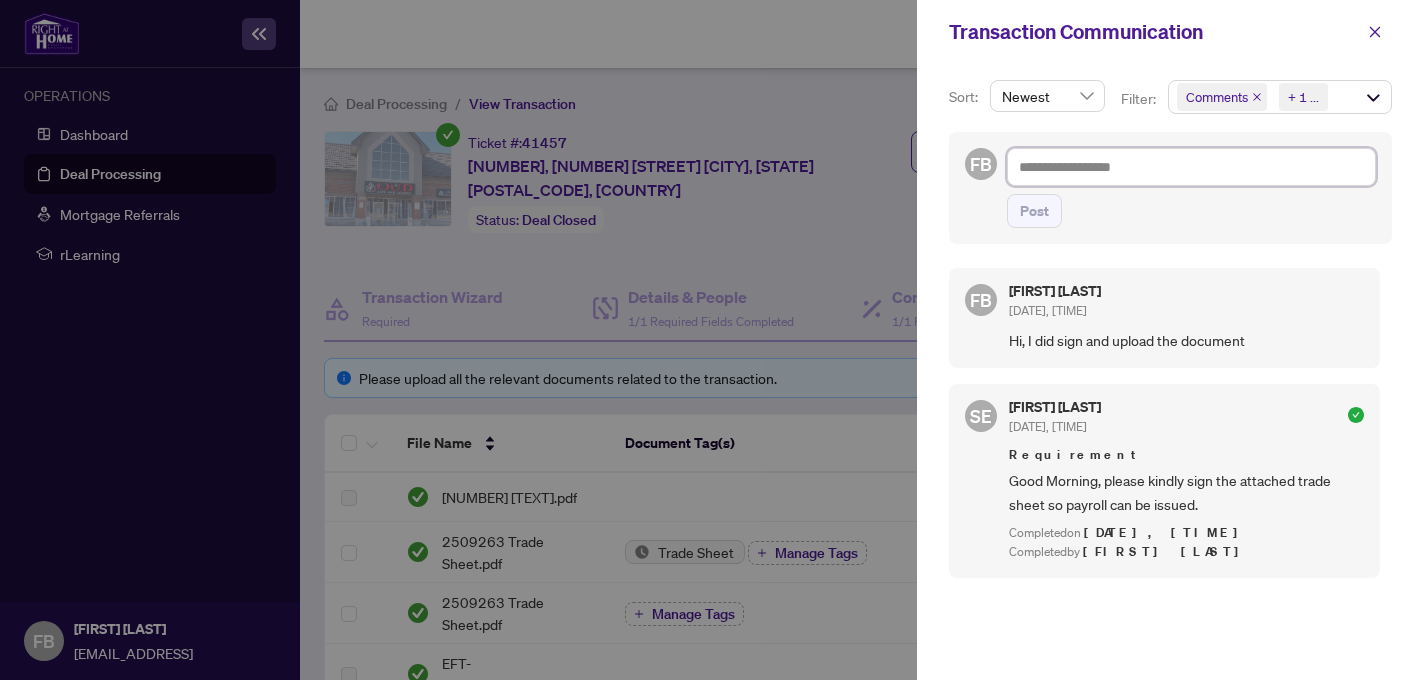 click at bounding box center [1191, 167] 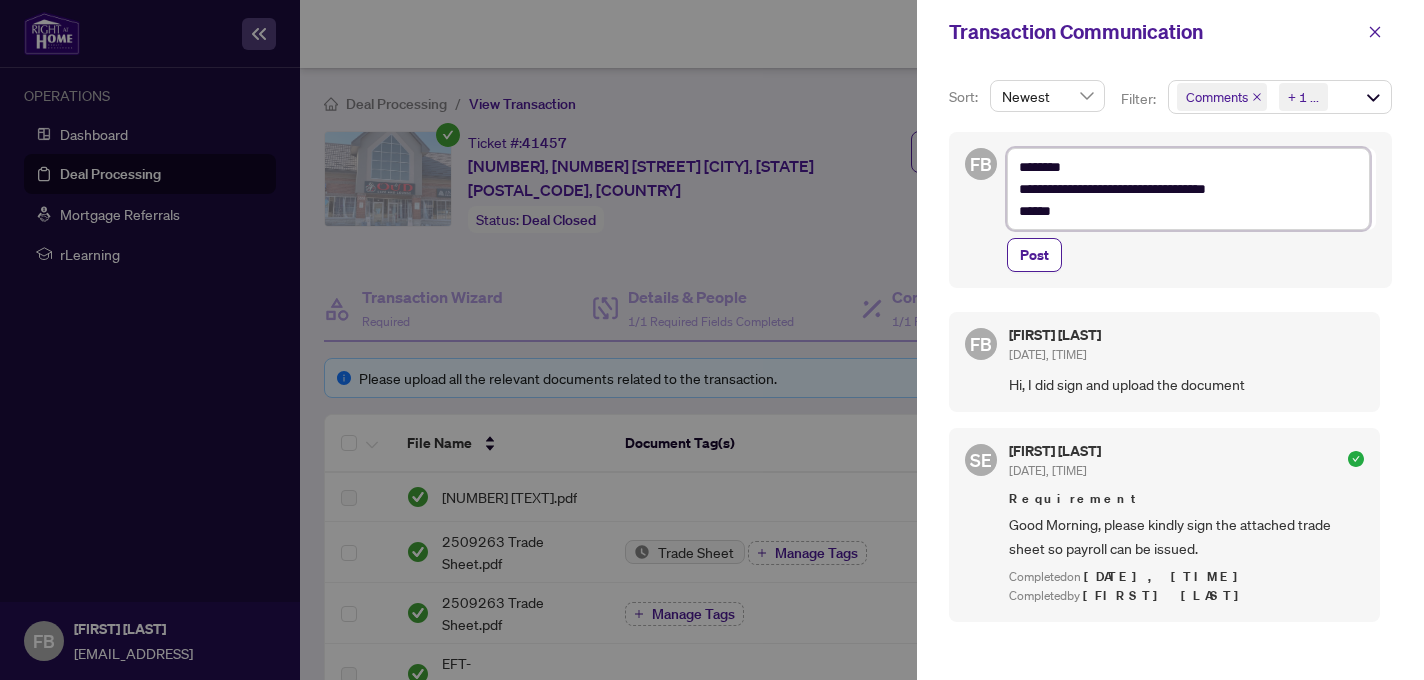 click on "**********" at bounding box center (1188, 189) 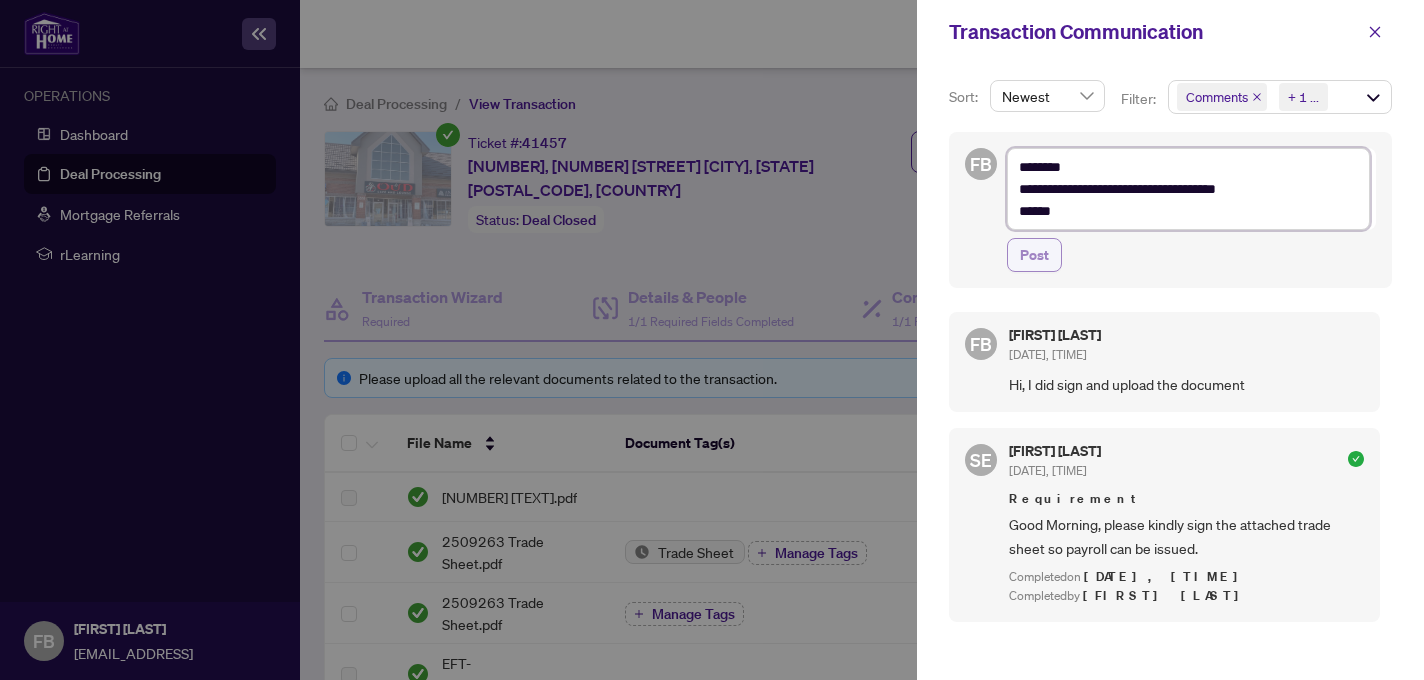 type on "**********" 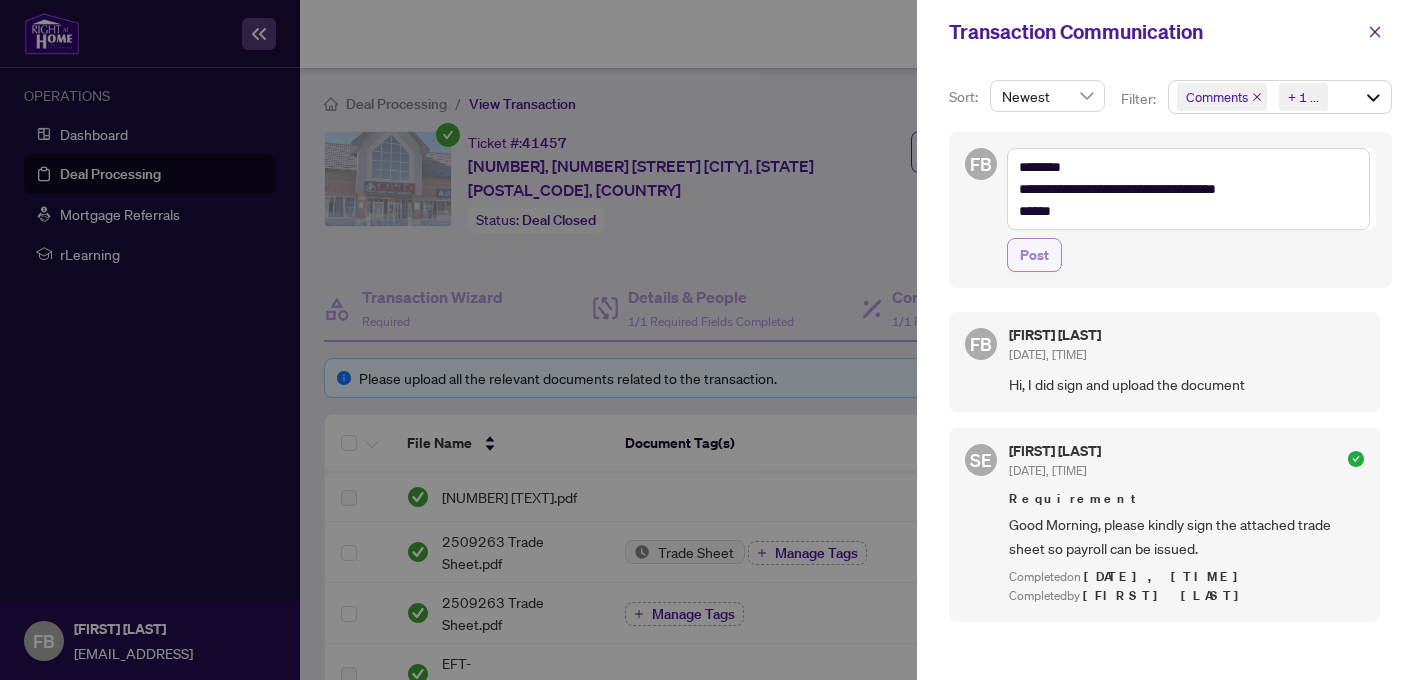 click on "Post" at bounding box center (1034, 255) 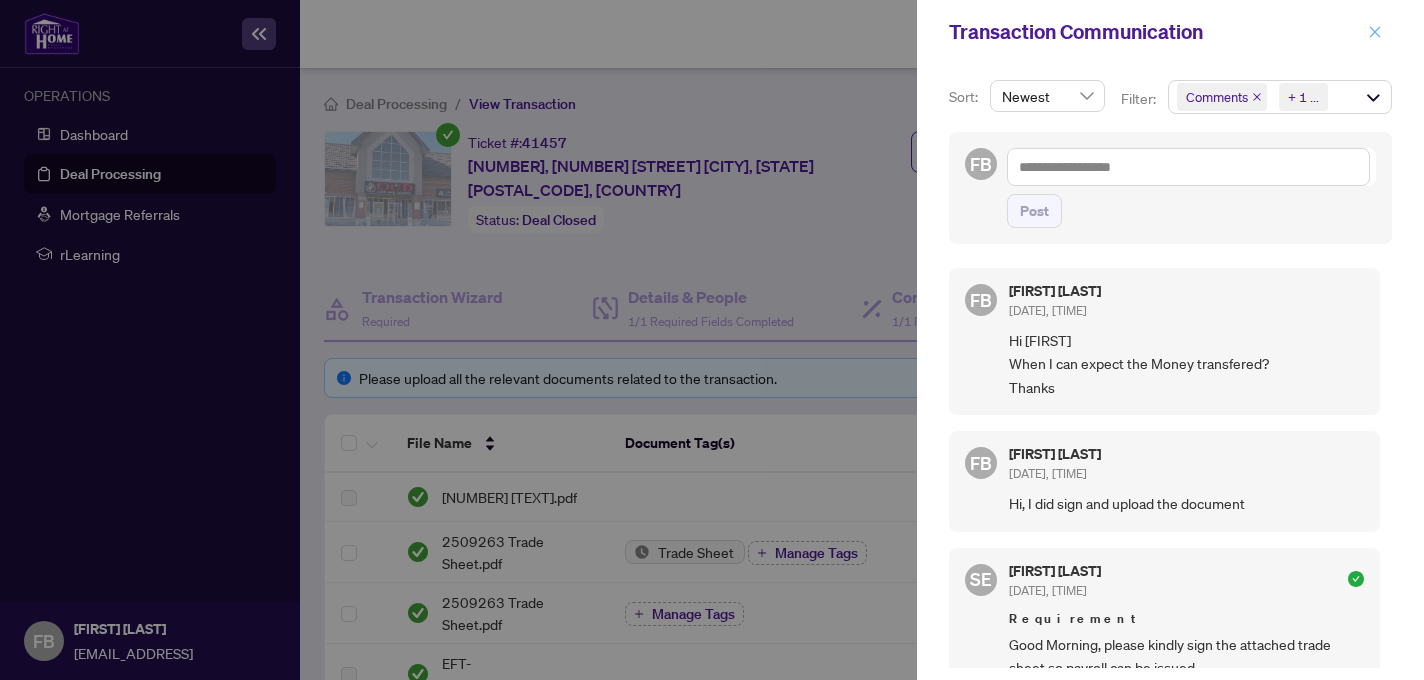 click at bounding box center [1375, 32] 